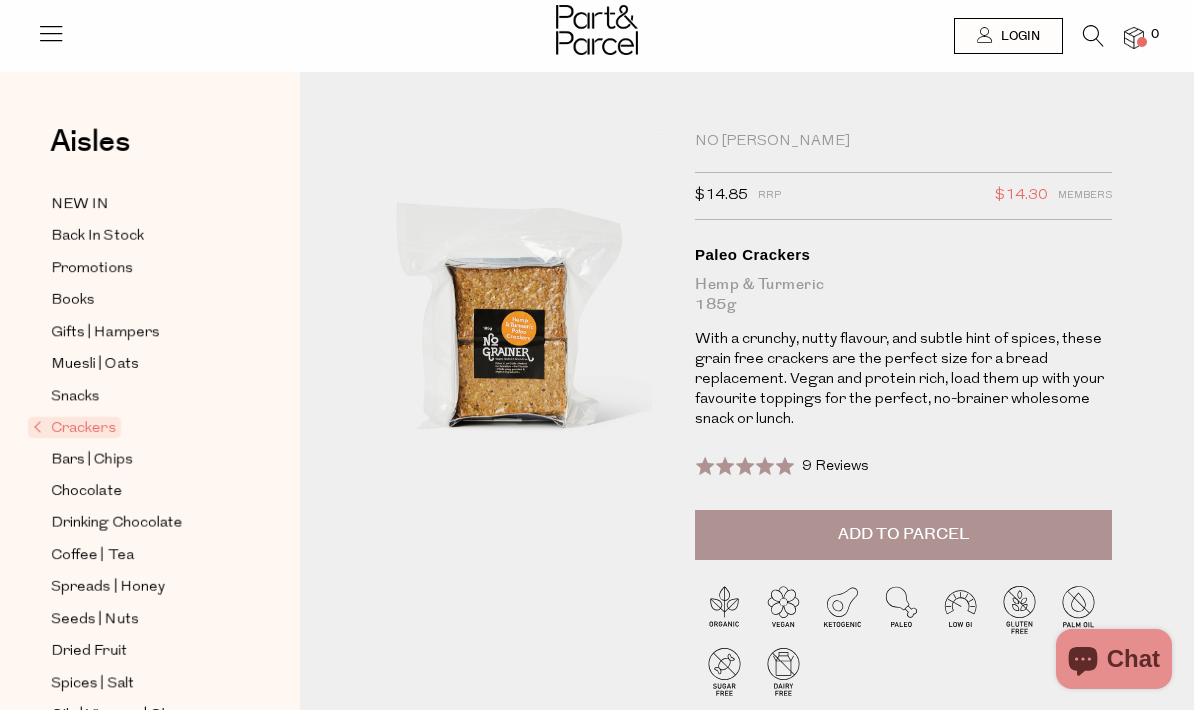 scroll, scrollTop: 0, scrollLeft: 0, axis: both 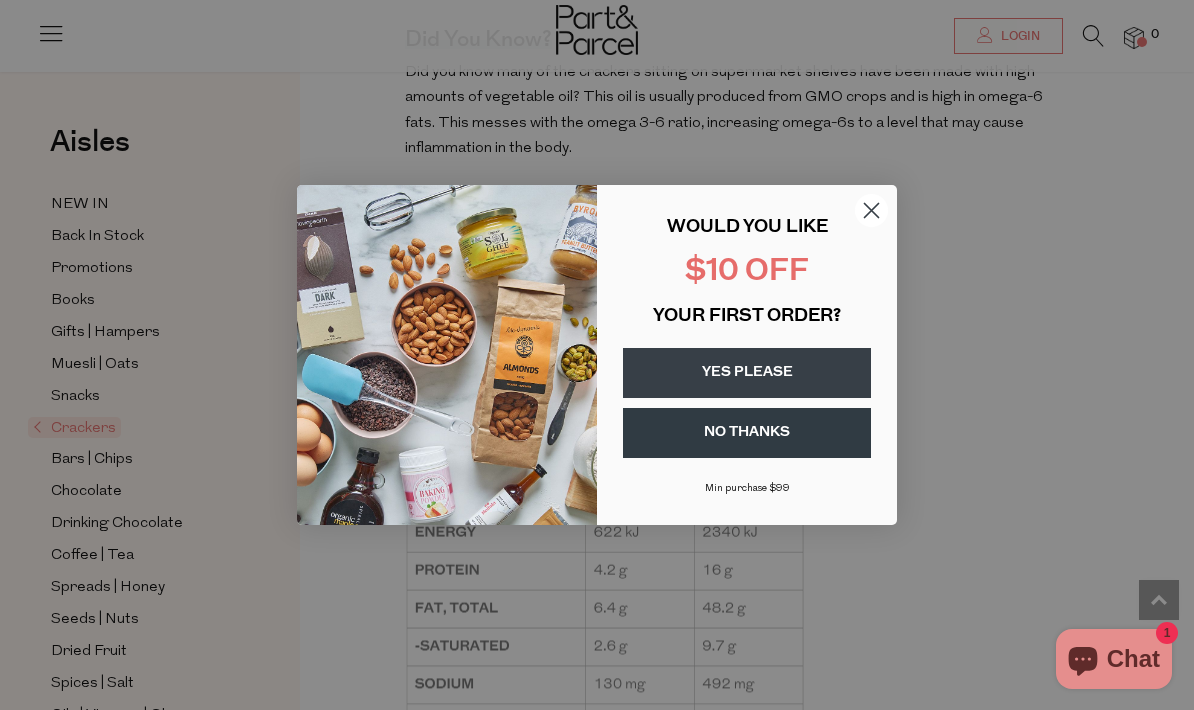 click on "YES PLEASE" at bounding box center [747, 373] 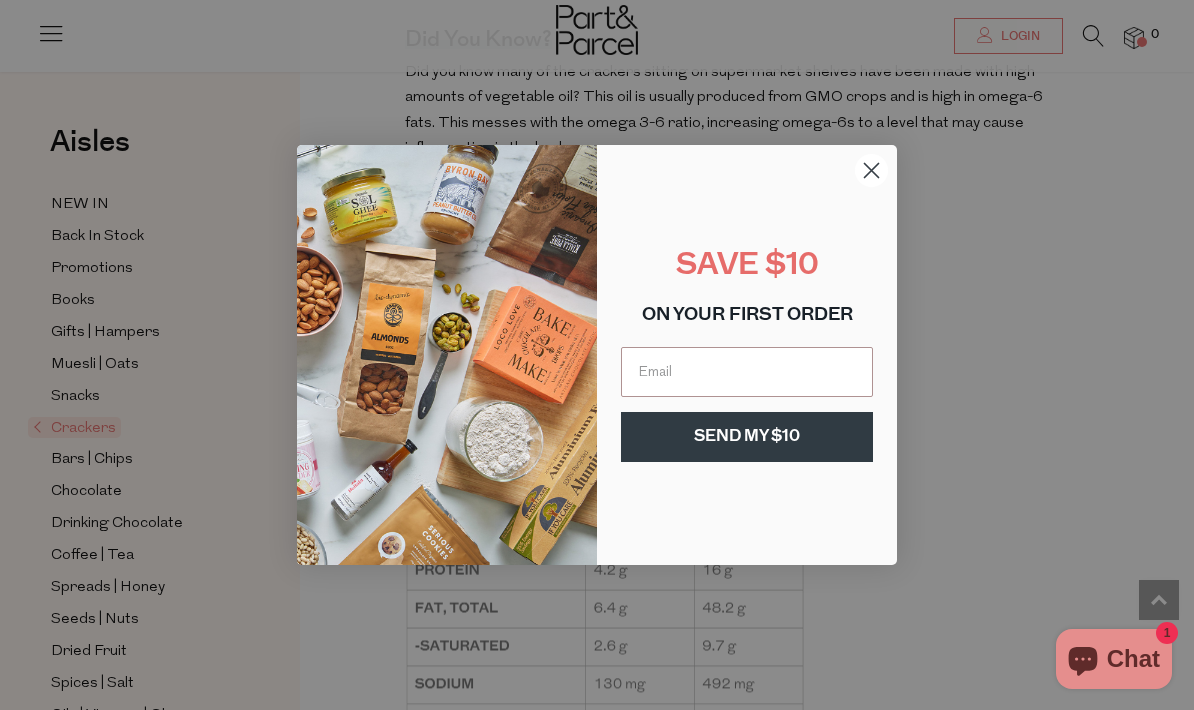 click at bounding box center [747, 372] 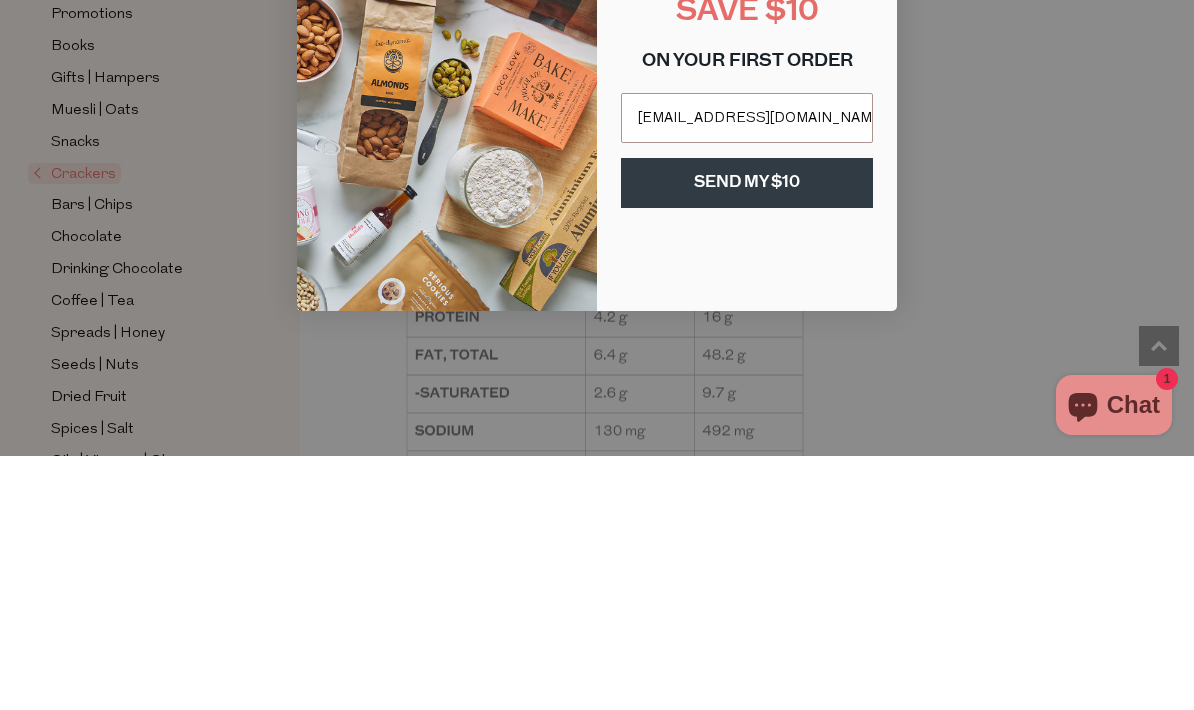 type on "mjess4@Bigpond.com" 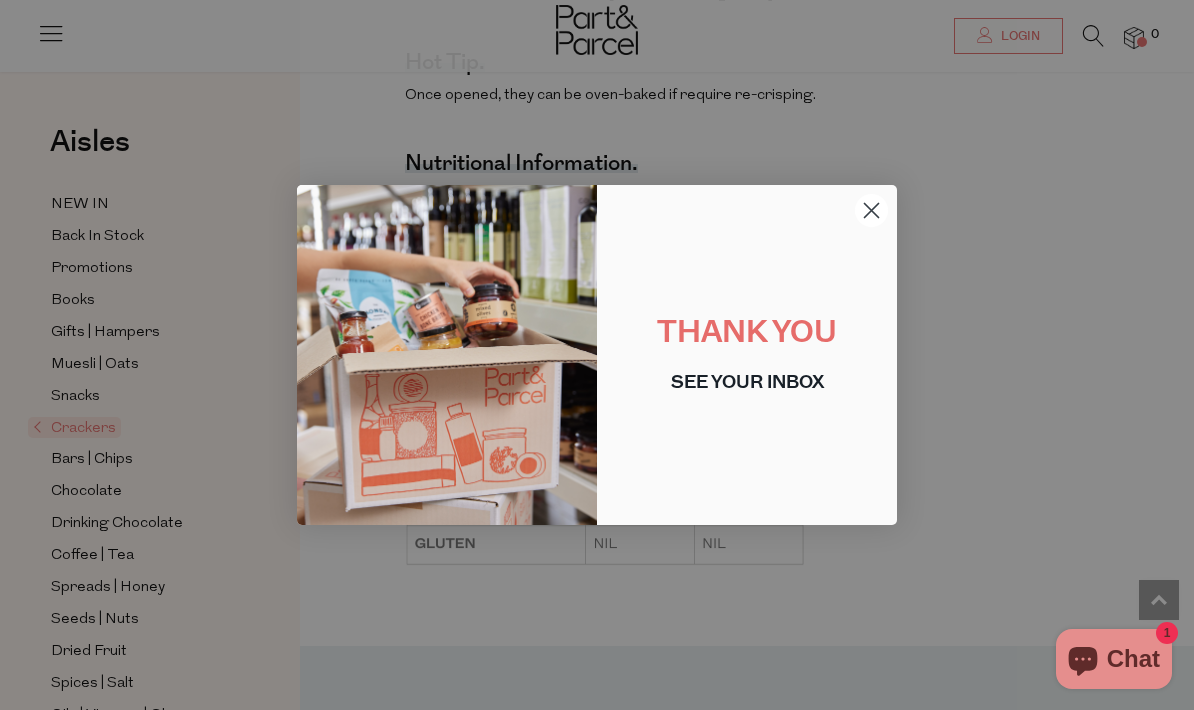 click on "THANK YOU SEE YOUR INBOX Submit" at bounding box center (597, 355) 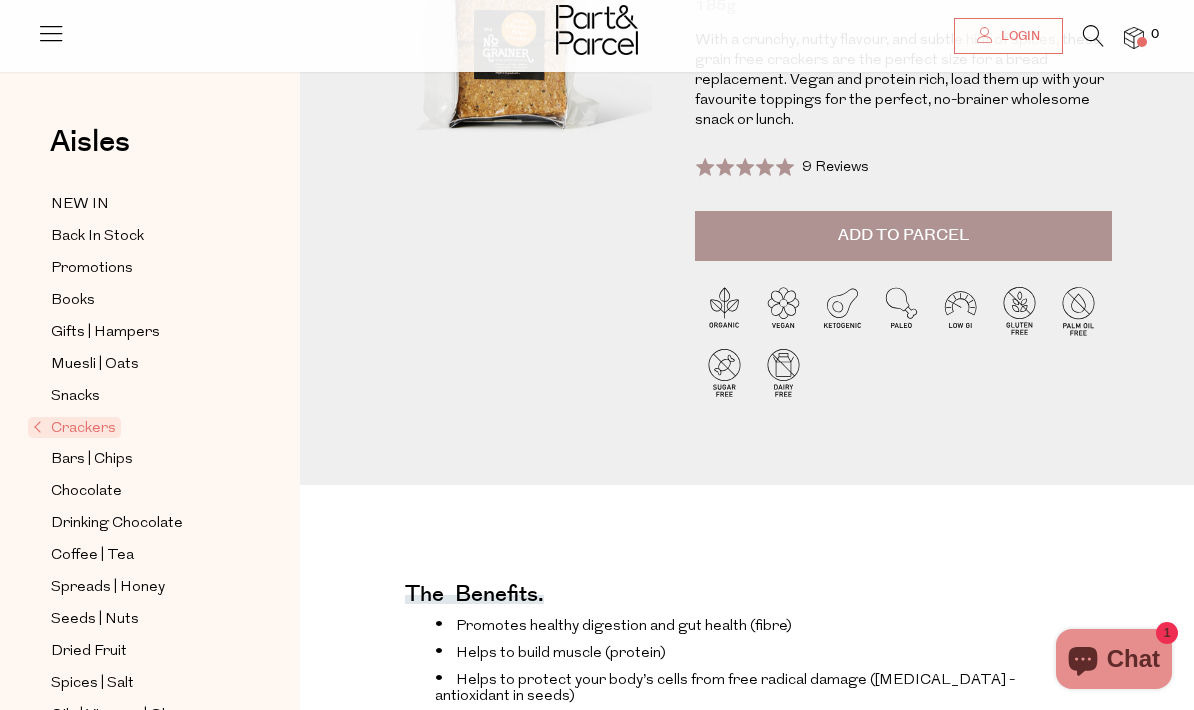 scroll, scrollTop: 0, scrollLeft: 0, axis: both 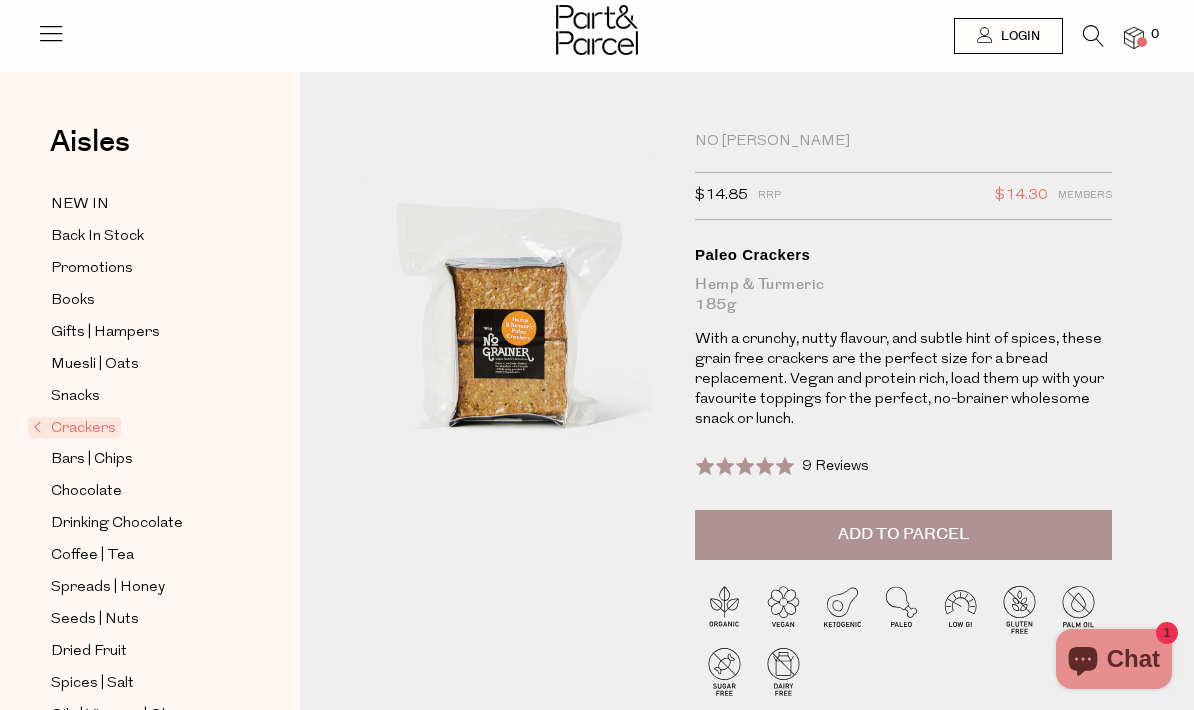 click on "Add to Parcel" at bounding box center [903, 535] 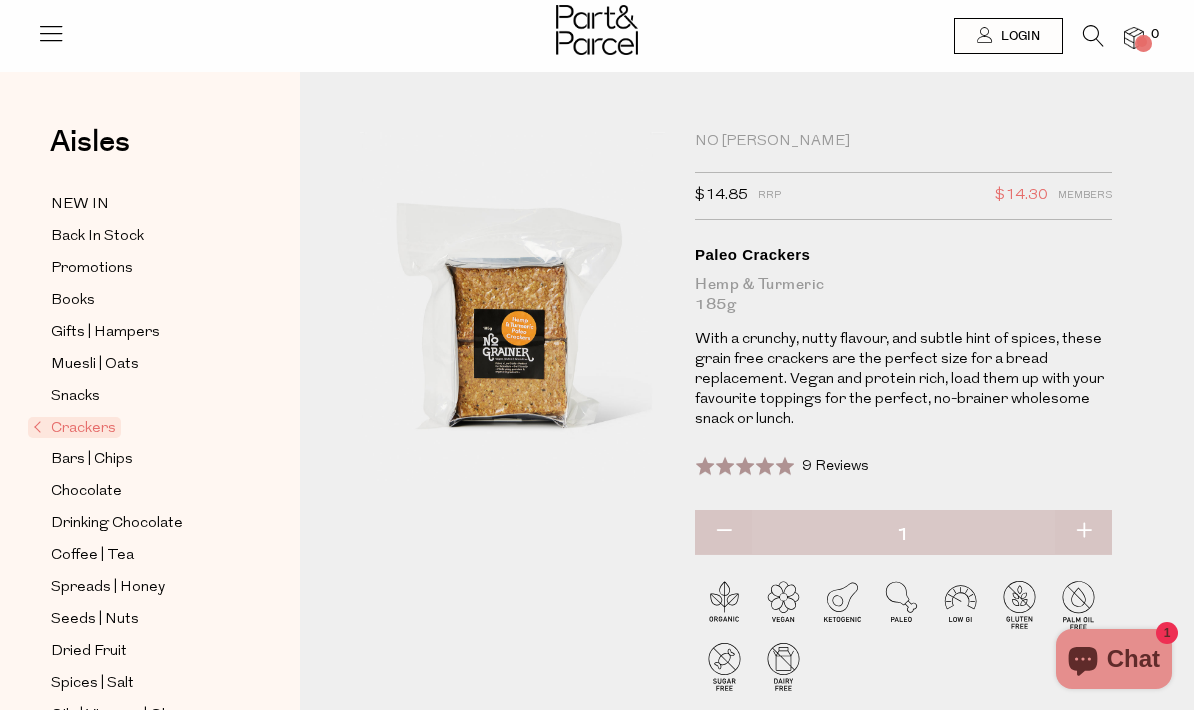 click at bounding box center [1083, 532] 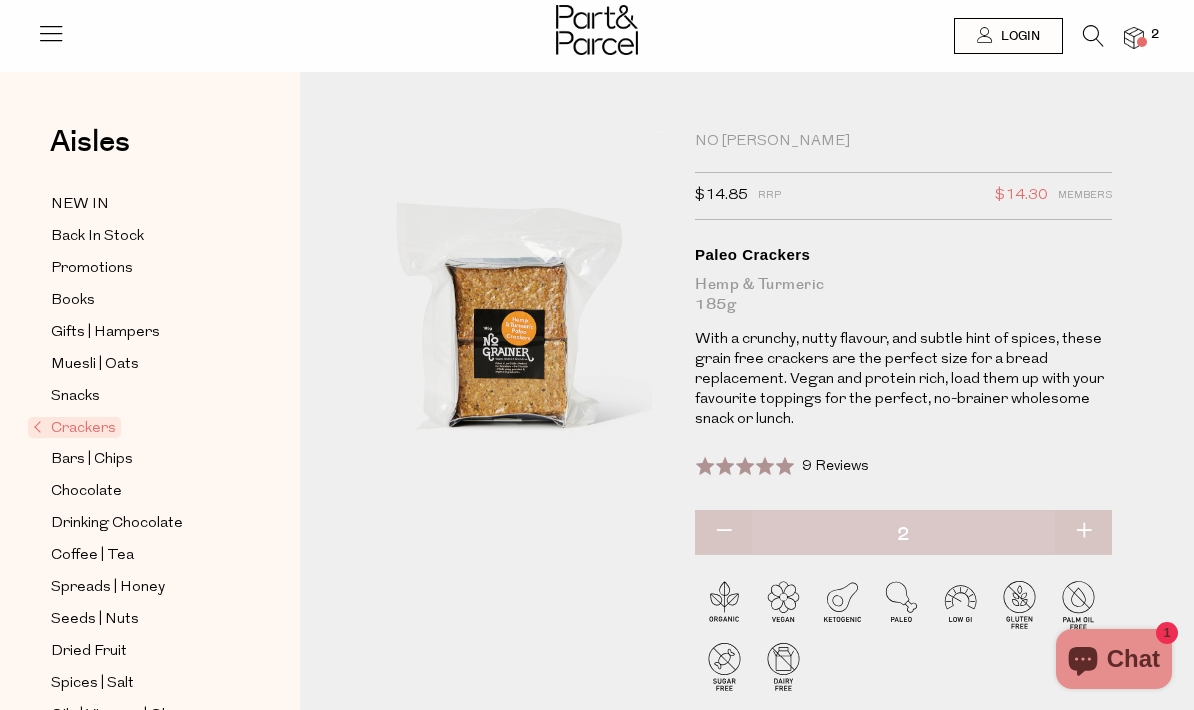 click at bounding box center (1083, 532) 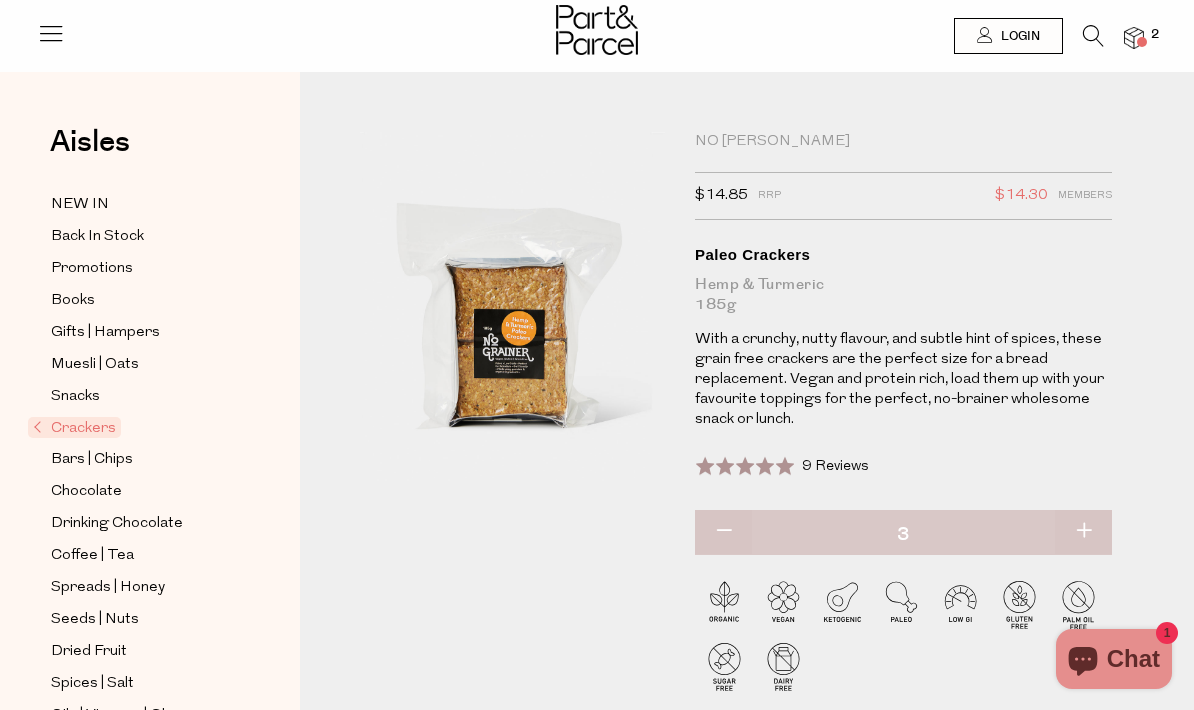 type on "3" 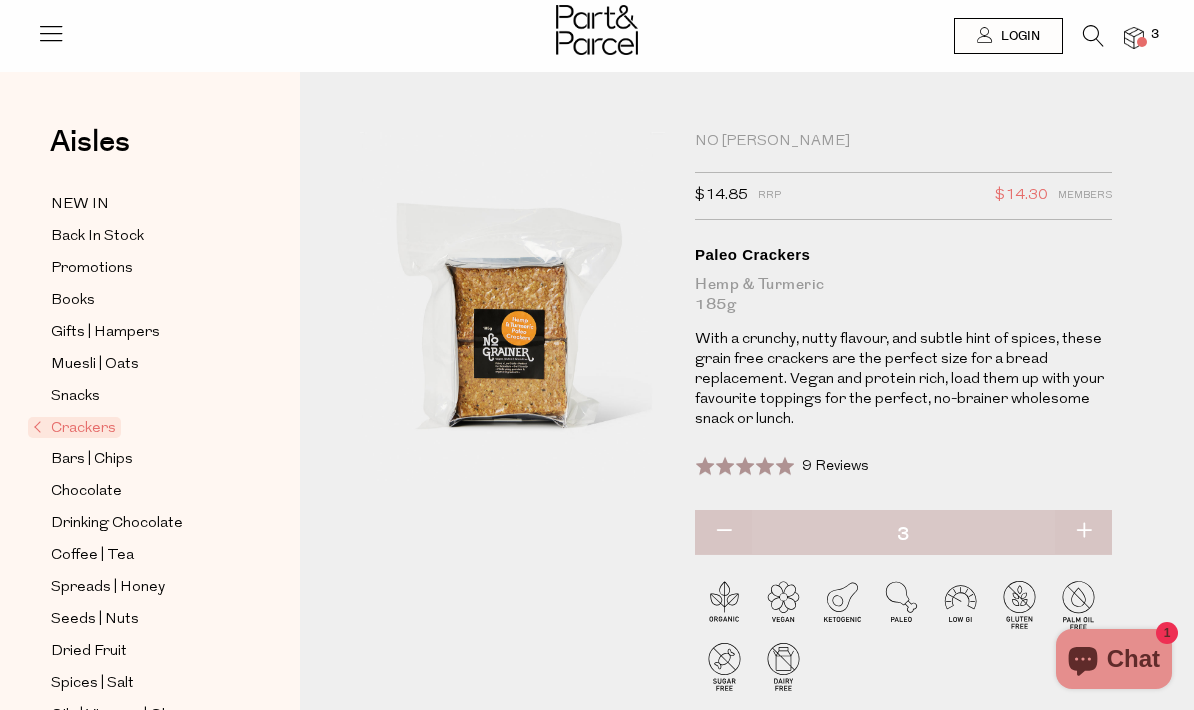 click at bounding box center [1083, 532] 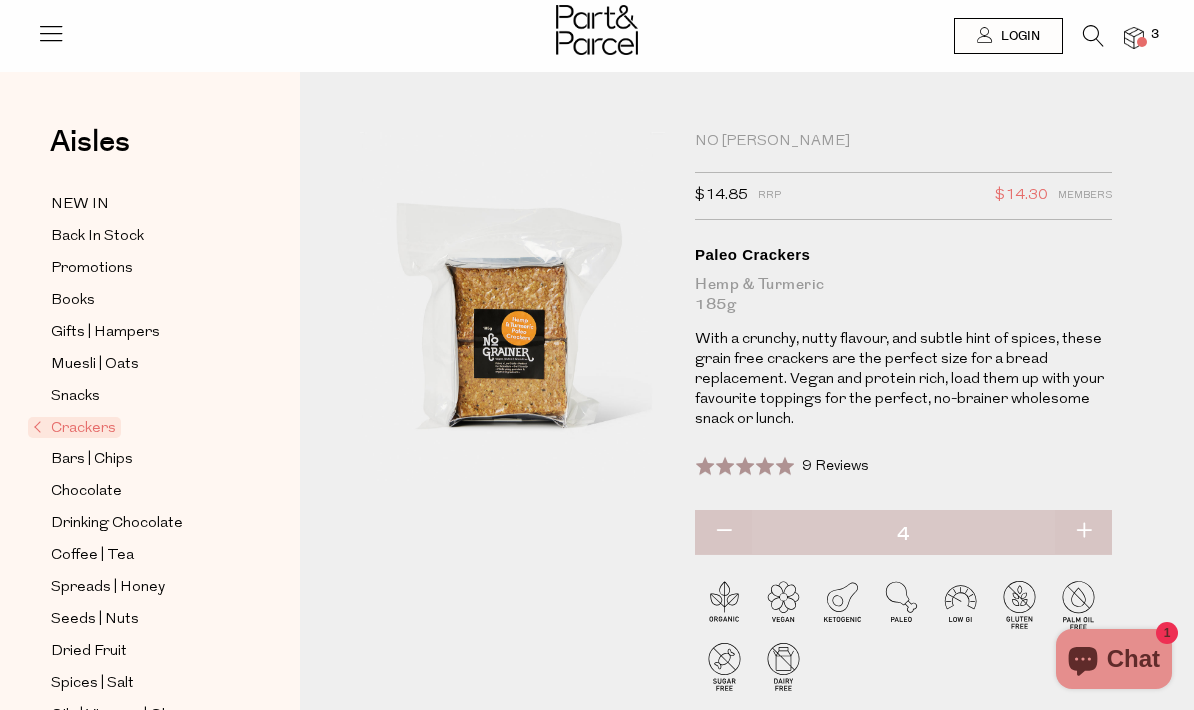 type on "4" 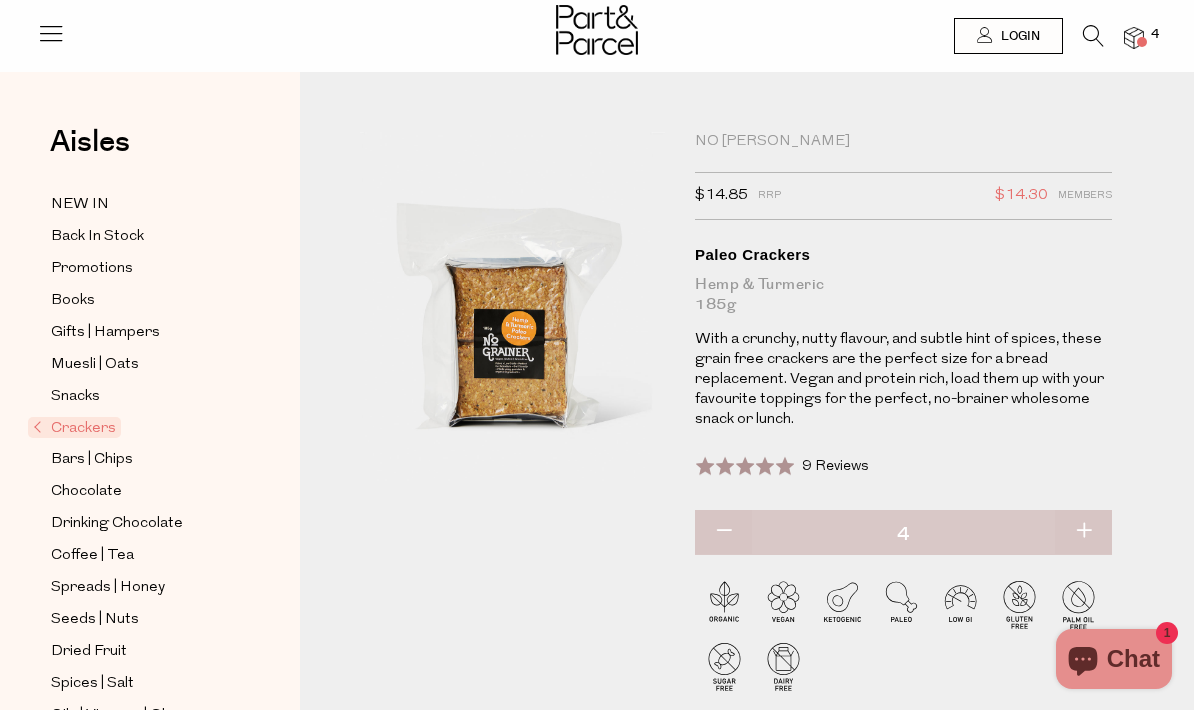 click at bounding box center [1083, 532] 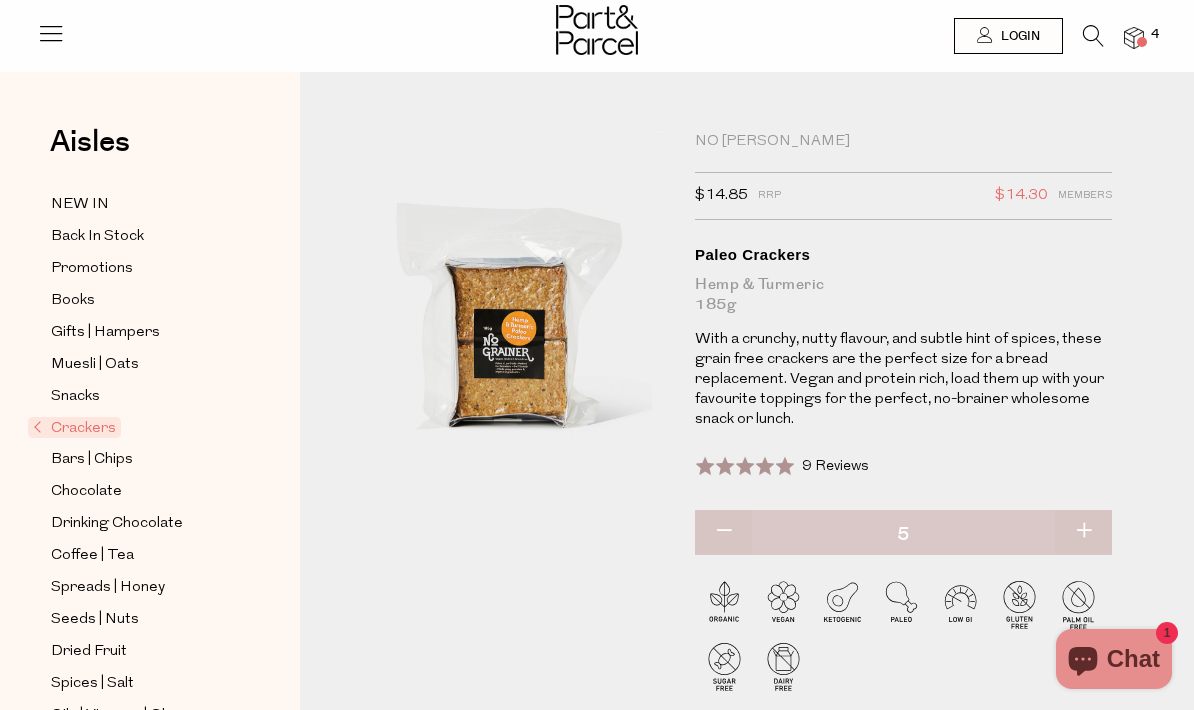type on "5" 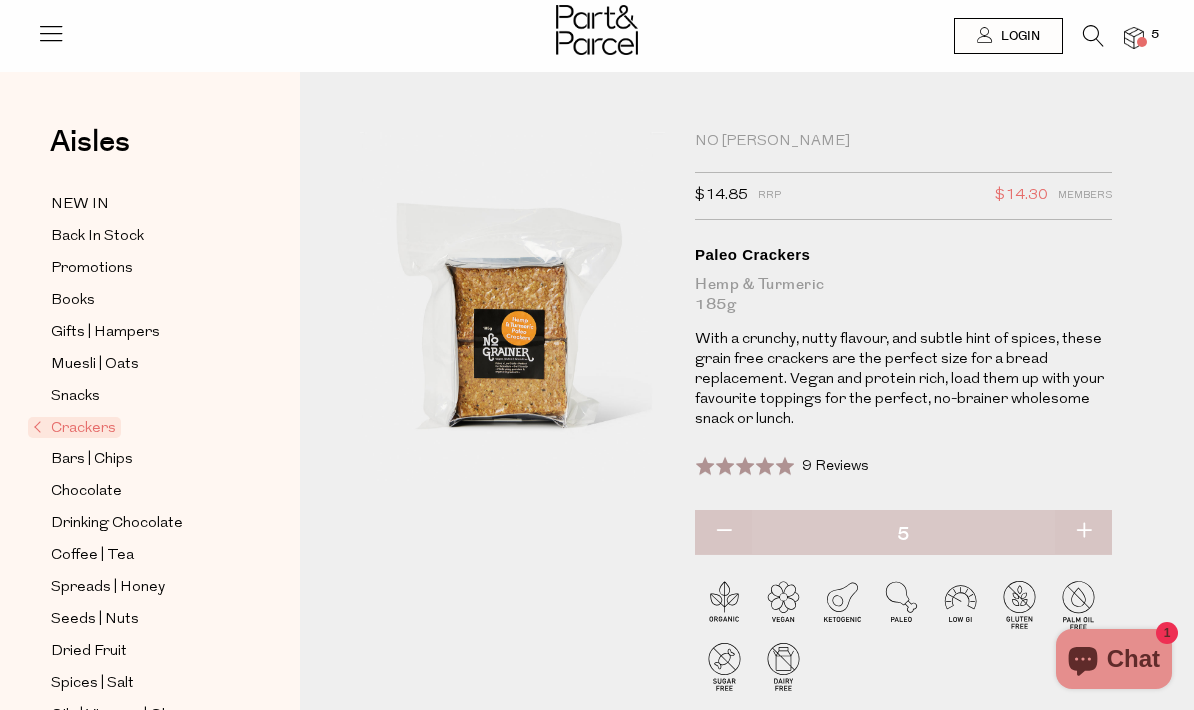 click at bounding box center (1083, 532) 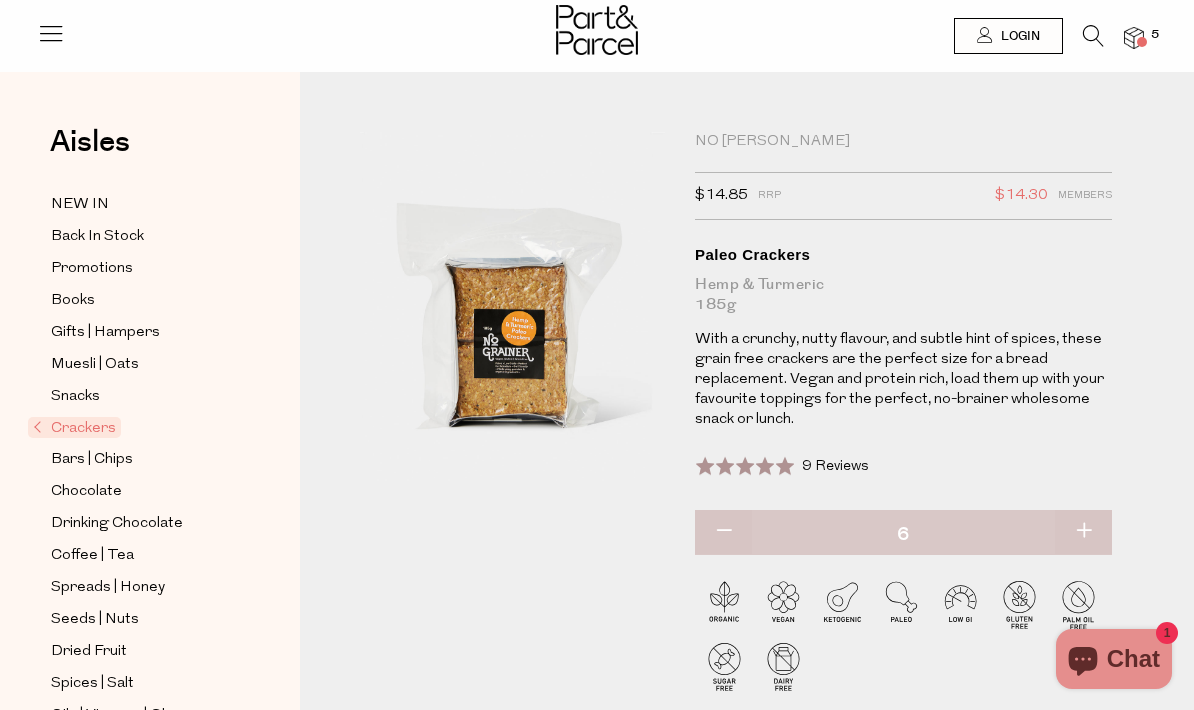 type on "6" 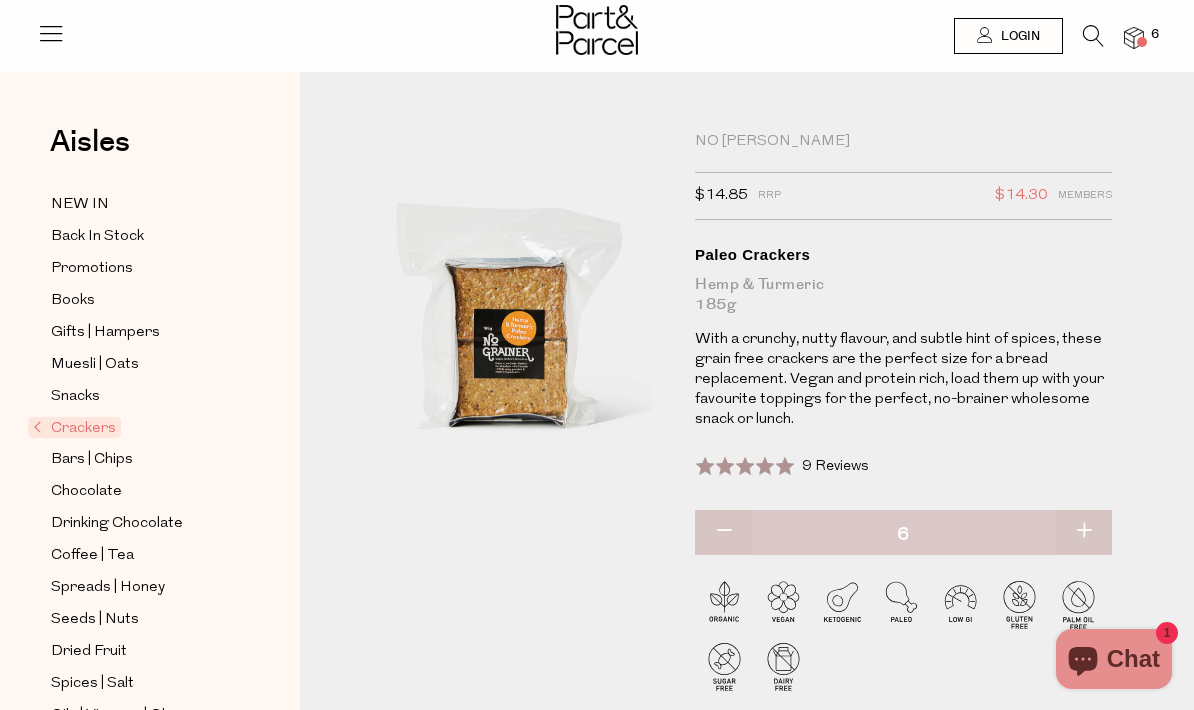 click on "Back In Stock" at bounding box center (97, 237) 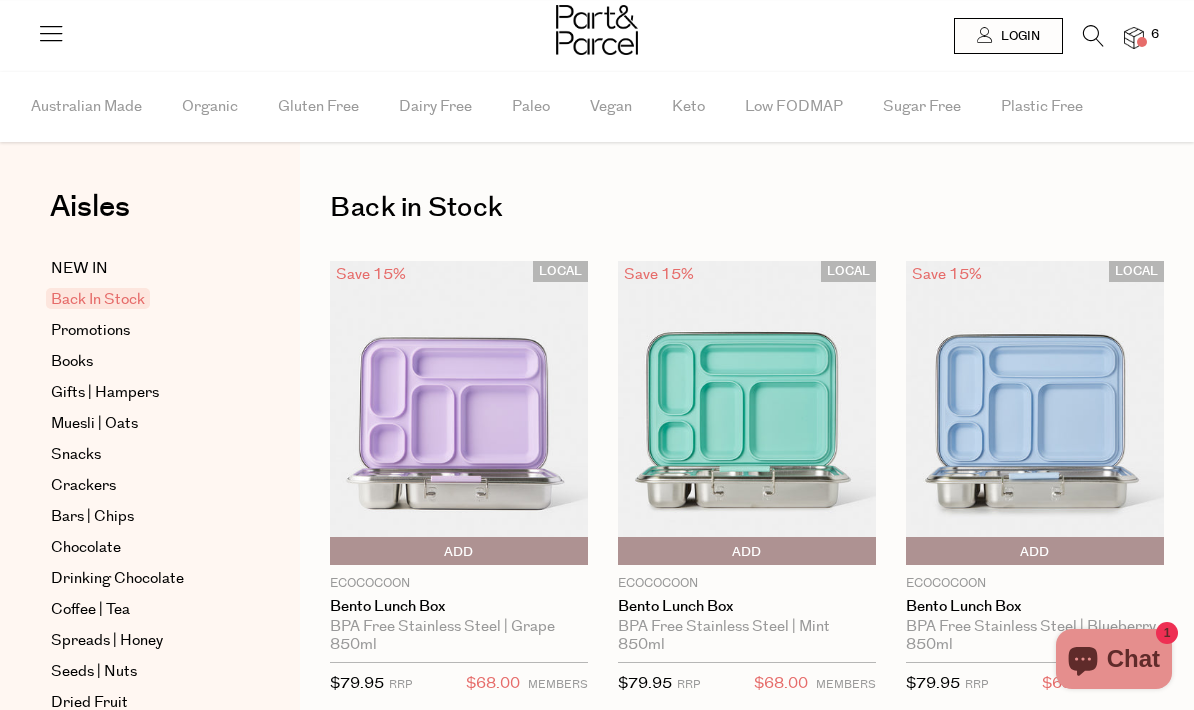scroll, scrollTop: 0, scrollLeft: 0, axis: both 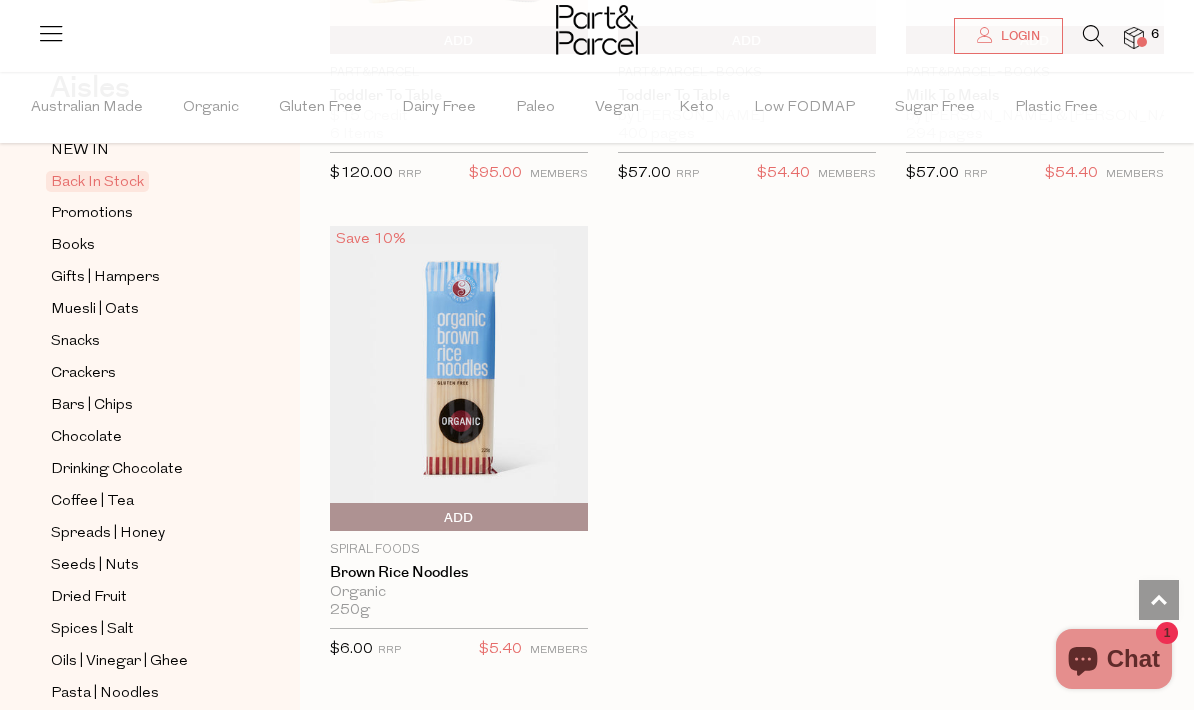 click on "Paleo" at bounding box center [535, 108] 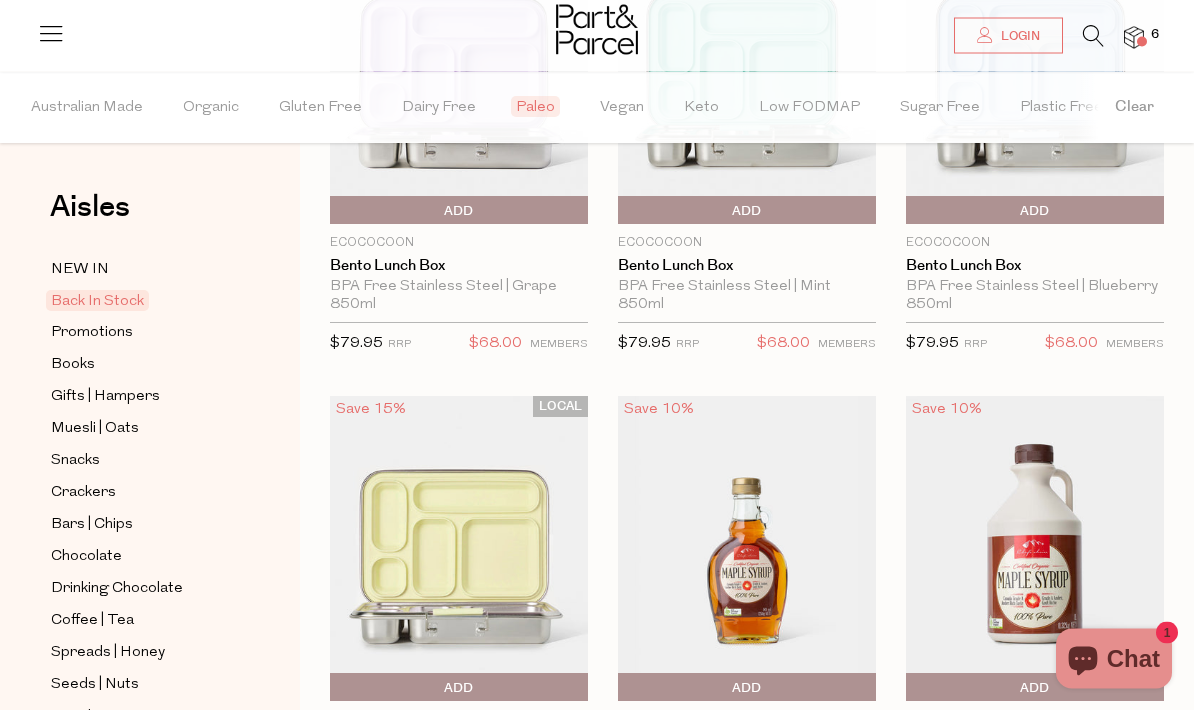 scroll, scrollTop: 0, scrollLeft: 0, axis: both 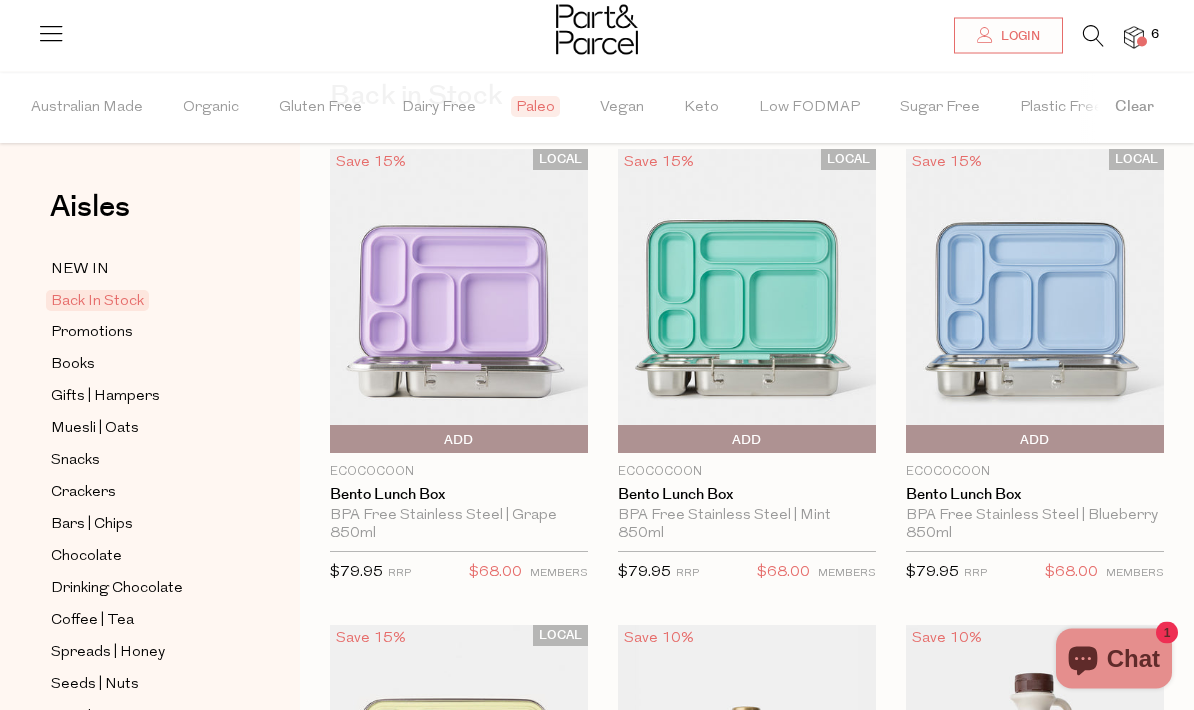 click on "Gluten Free" at bounding box center (320, 108) 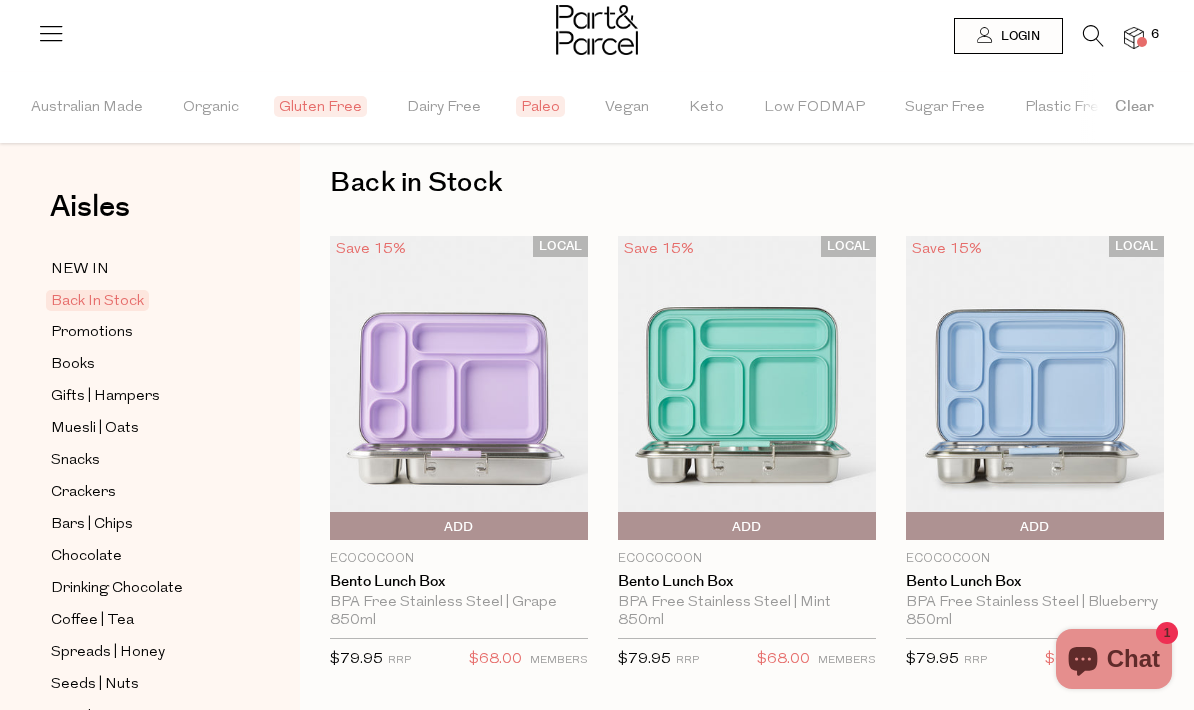 scroll, scrollTop: 0, scrollLeft: 0, axis: both 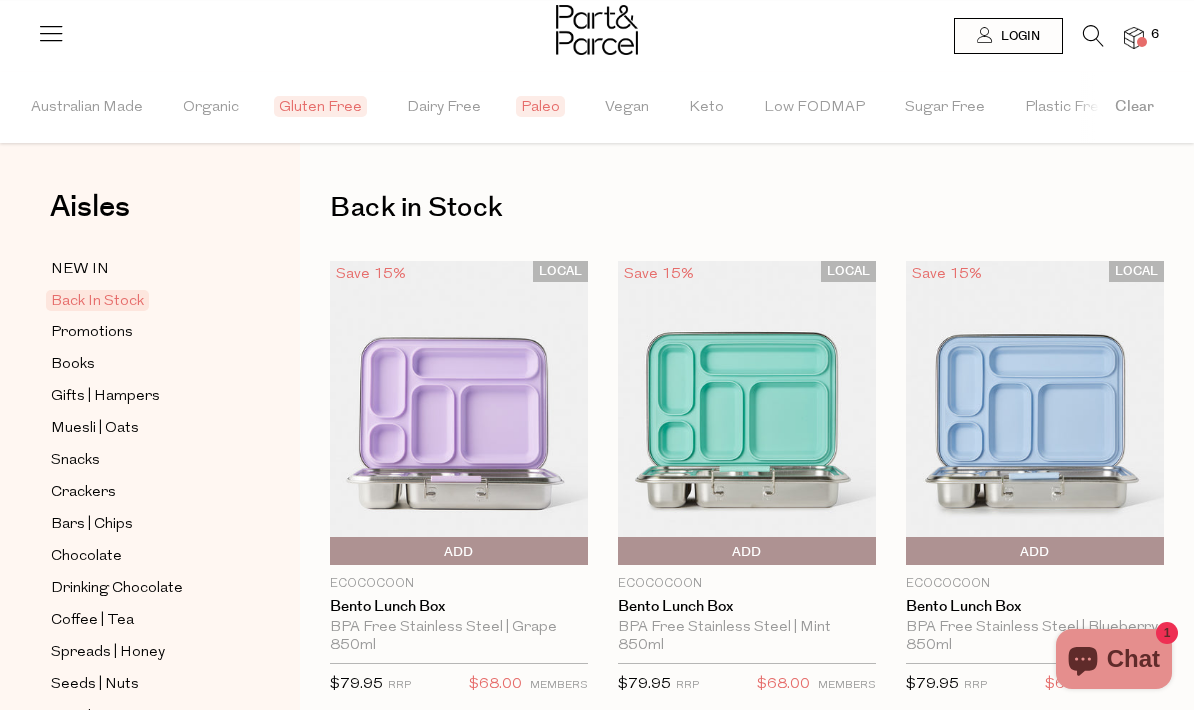 click on "Keto" at bounding box center [706, 108] 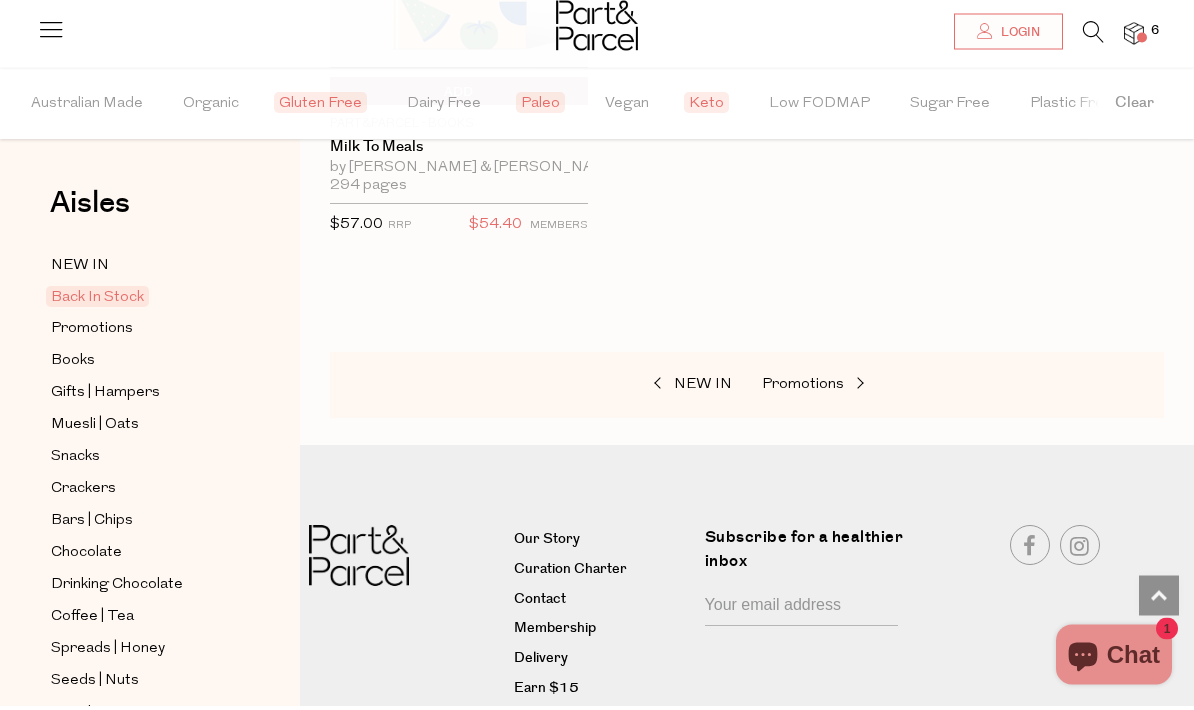 scroll, scrollTop: 1406, scrollLeft: 0, axis: vertical 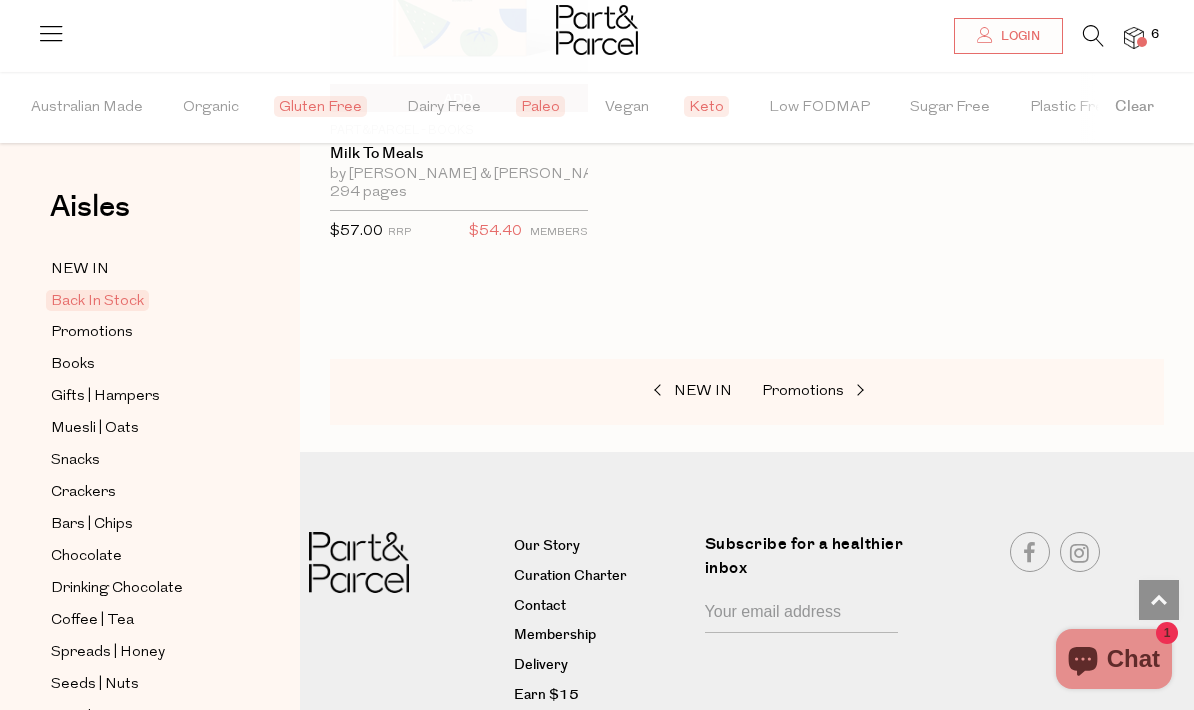 click on "Delivery" at bounding box center (601, 666) 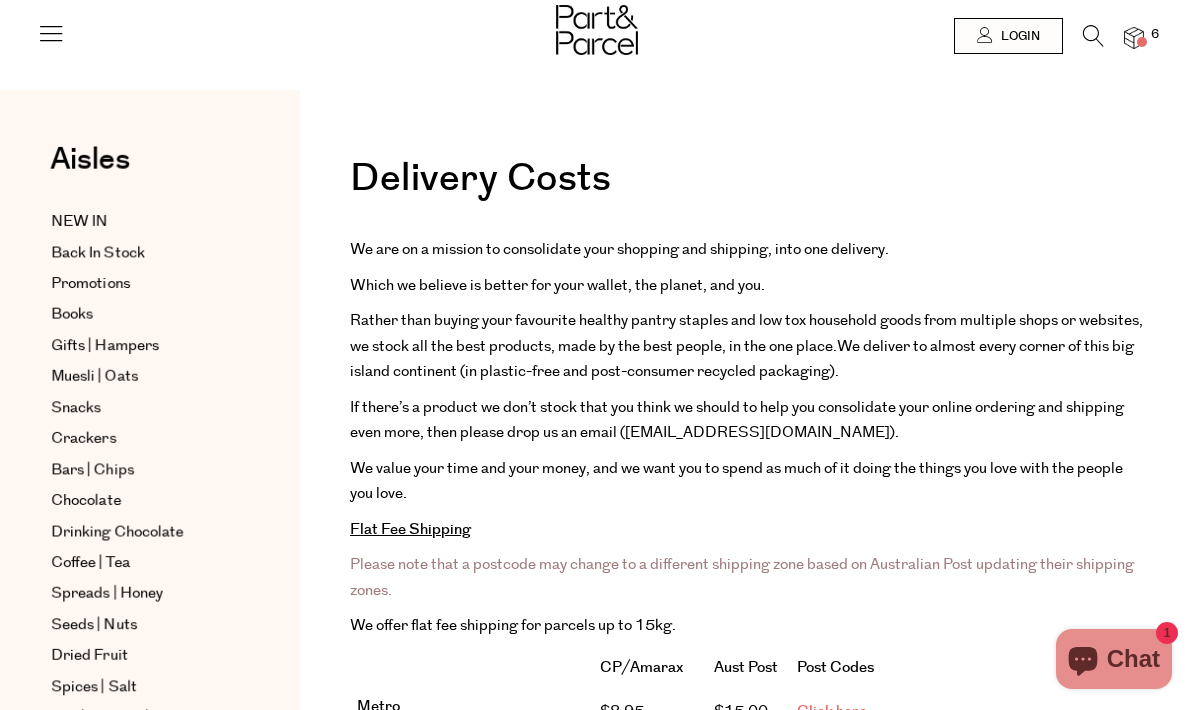 scroll, scrollTop: 0, scrollLeft: 0, axis: both 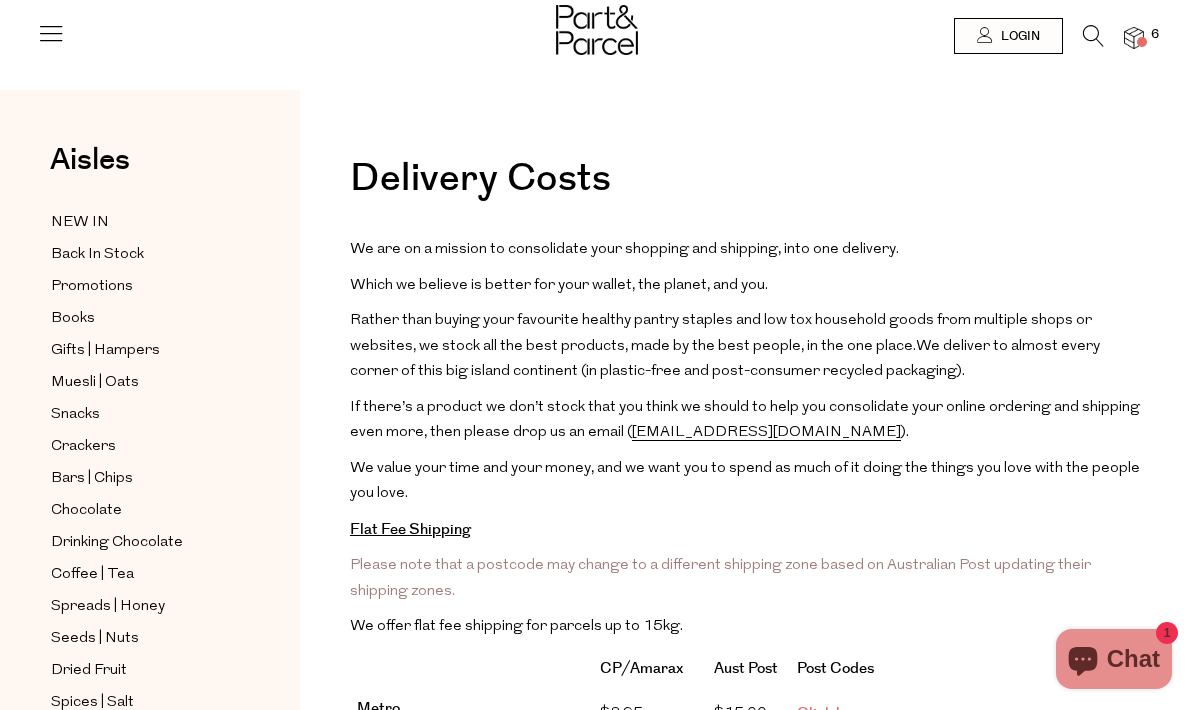 click at bounding box center [1093, 36] 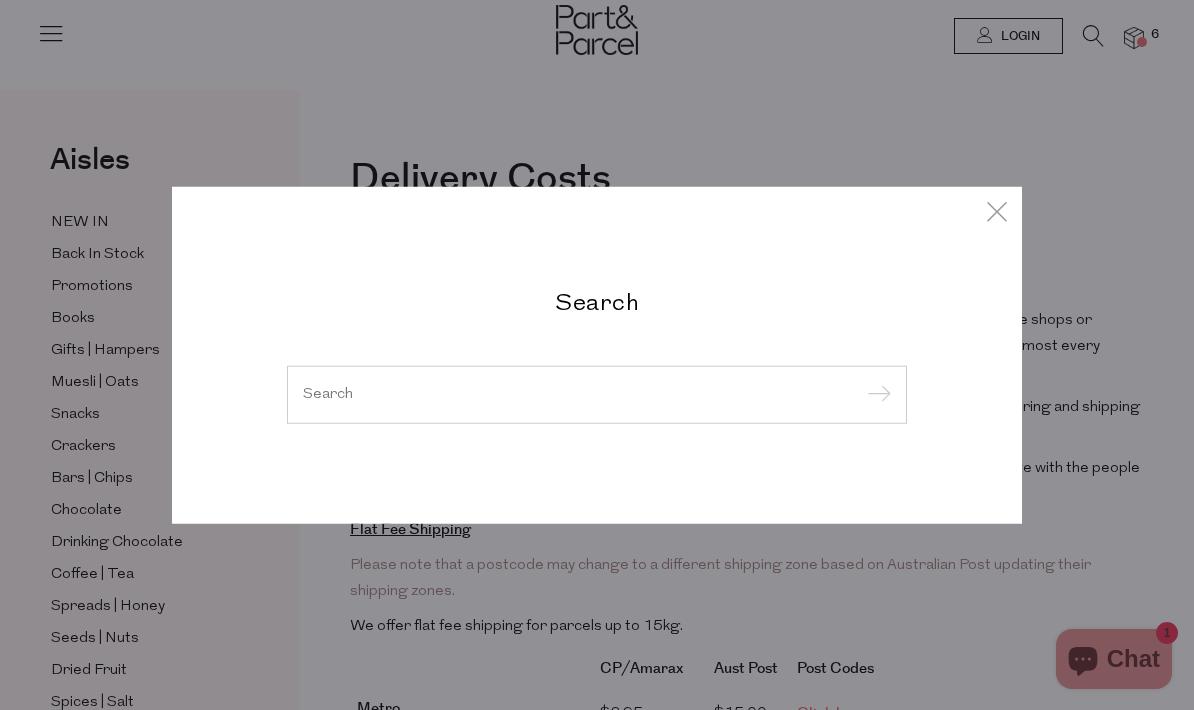 click at bounding box center [597, 394] 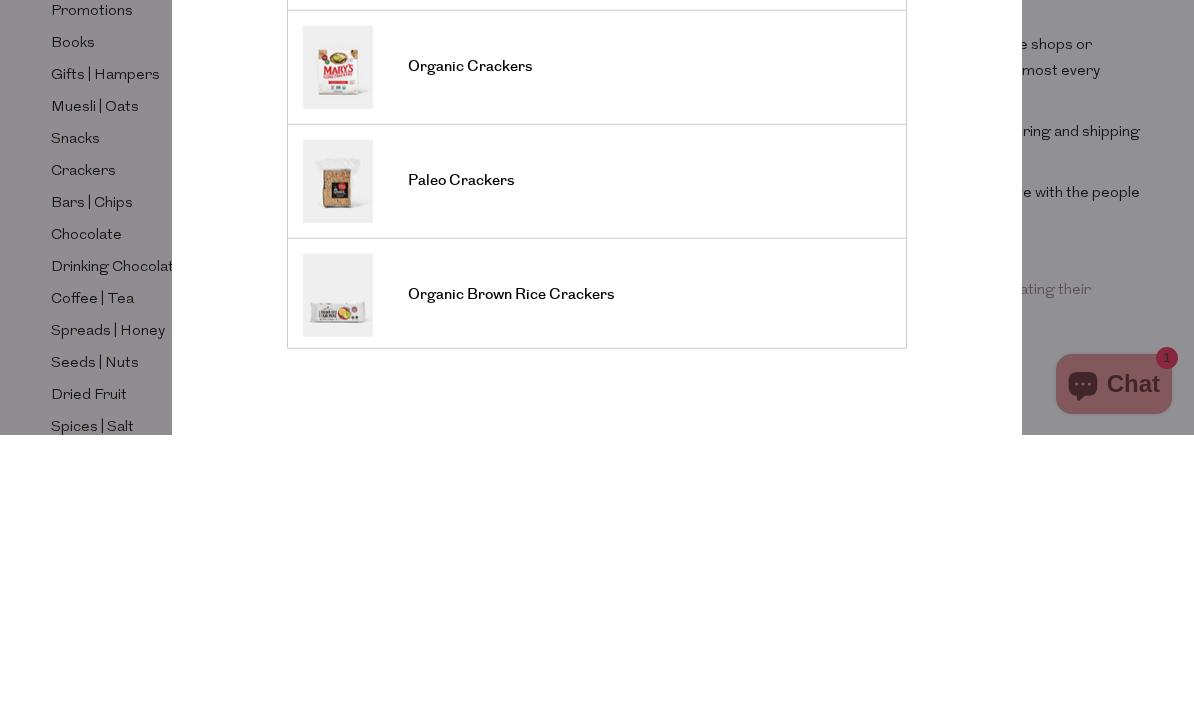 scroll, scrollTop: 167, scrollLeft: 0, axis: vertical 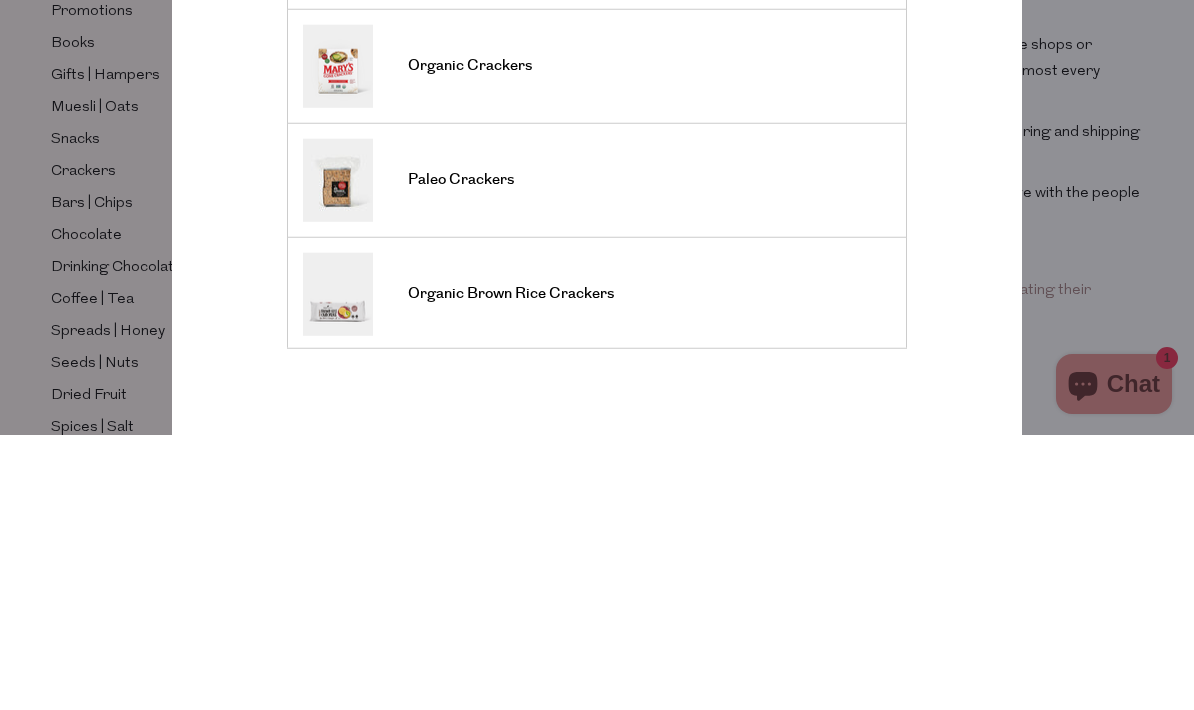 type on "Crackers" 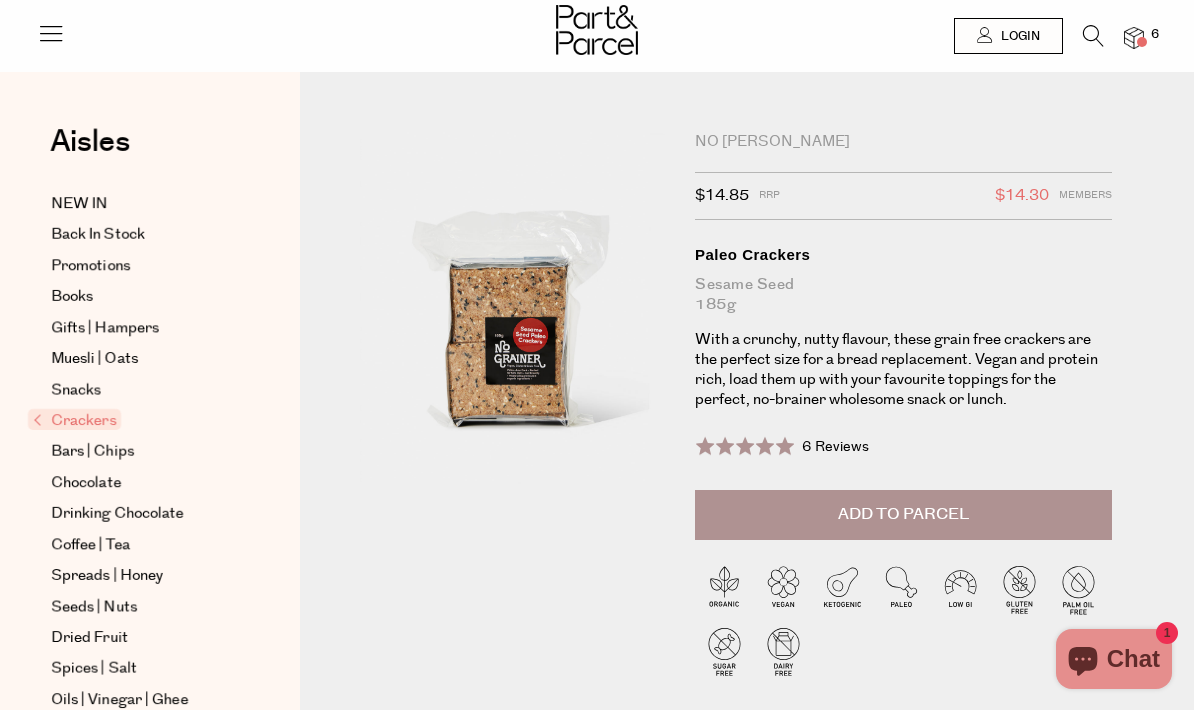 scroll, scrollTop: 0, scrollLeft: 0, axis: both 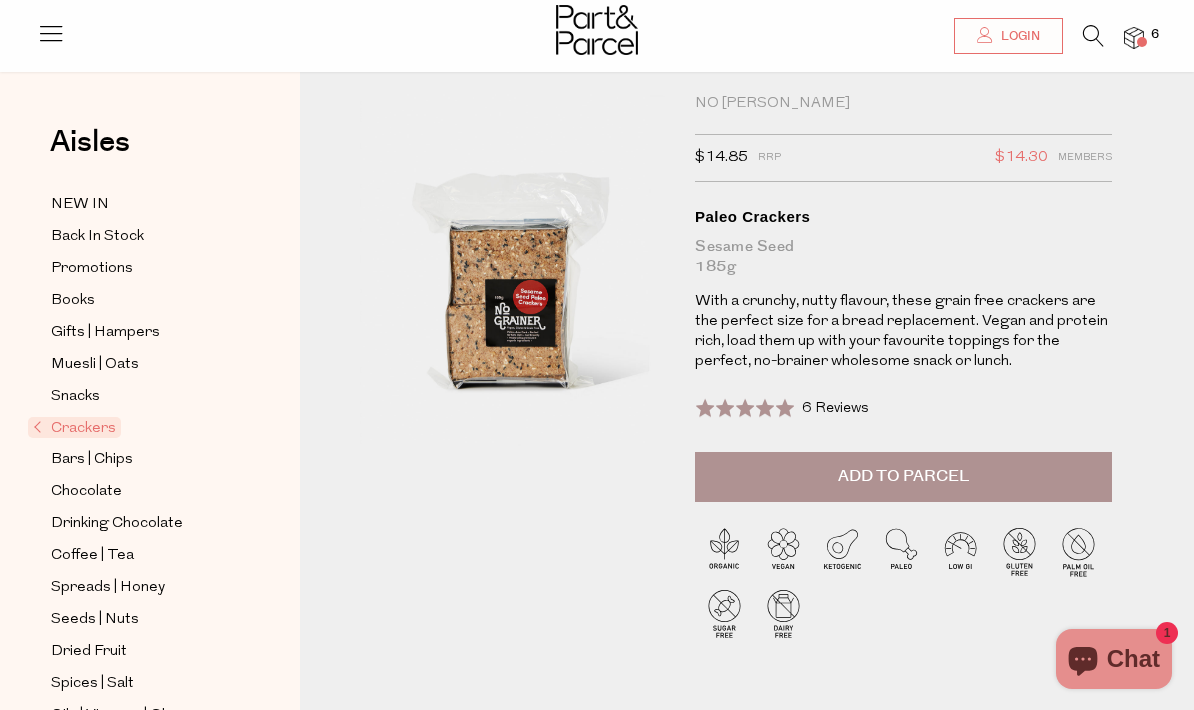 click on "Add to Parcel" at bounding box center (903, 477) 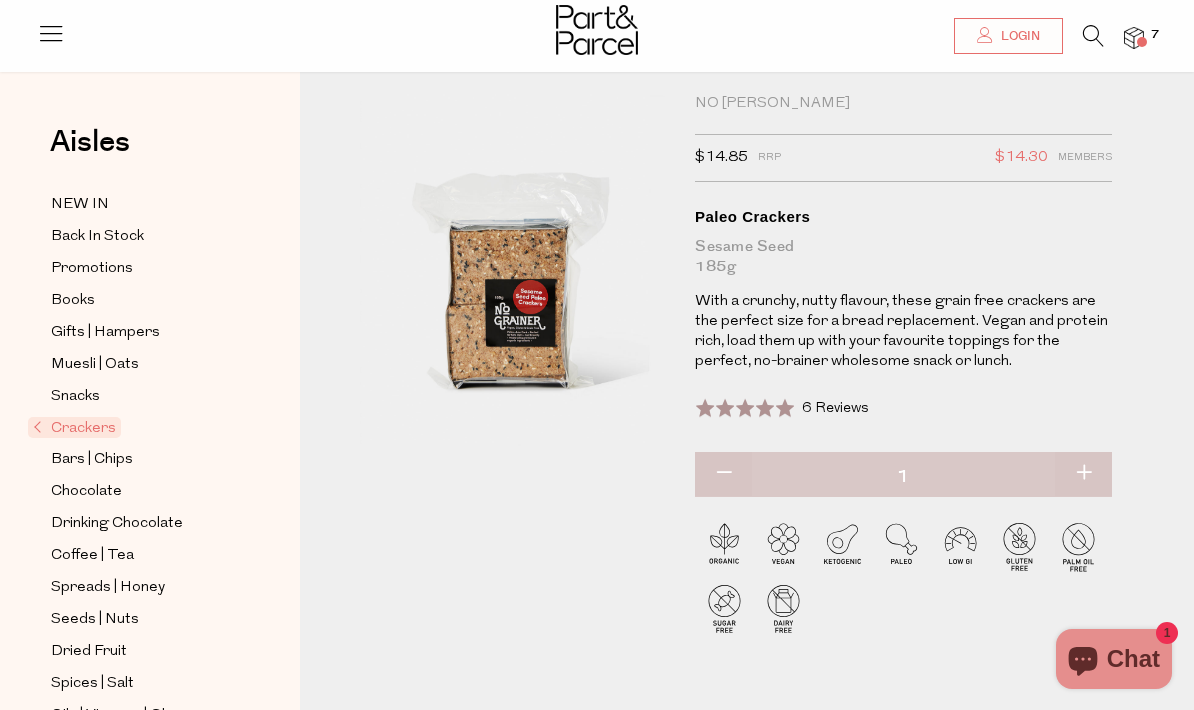 click at bounding box center (1083, 474) 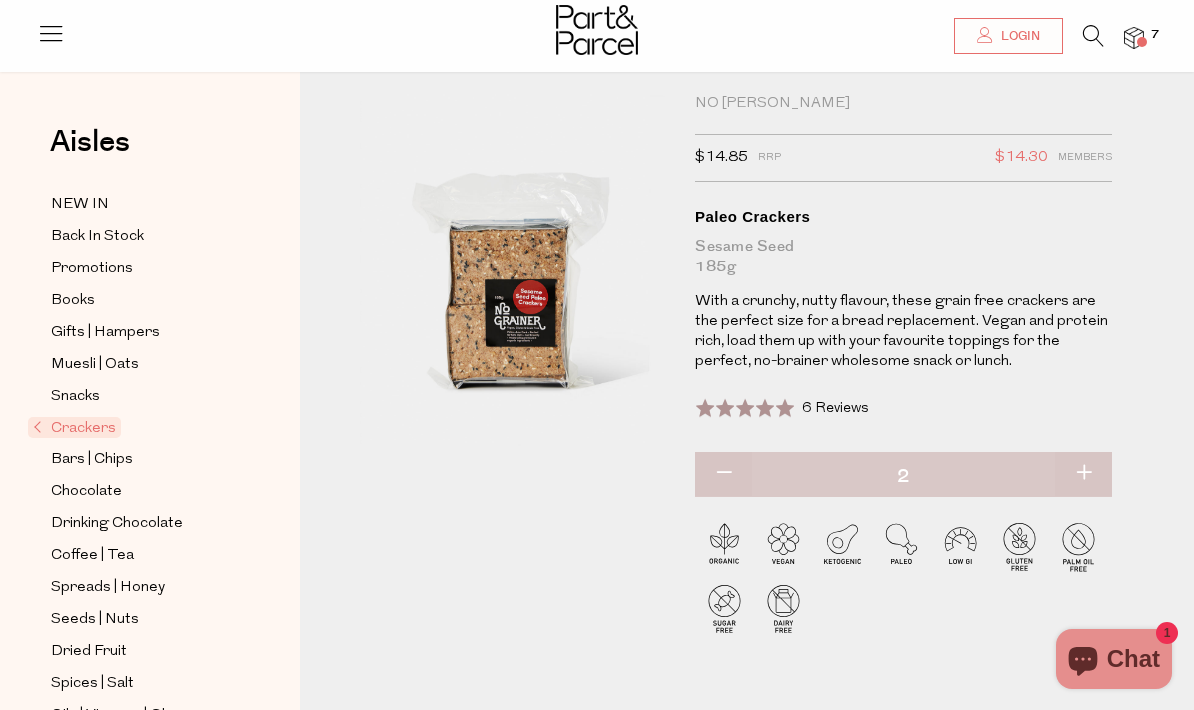 type on "2" 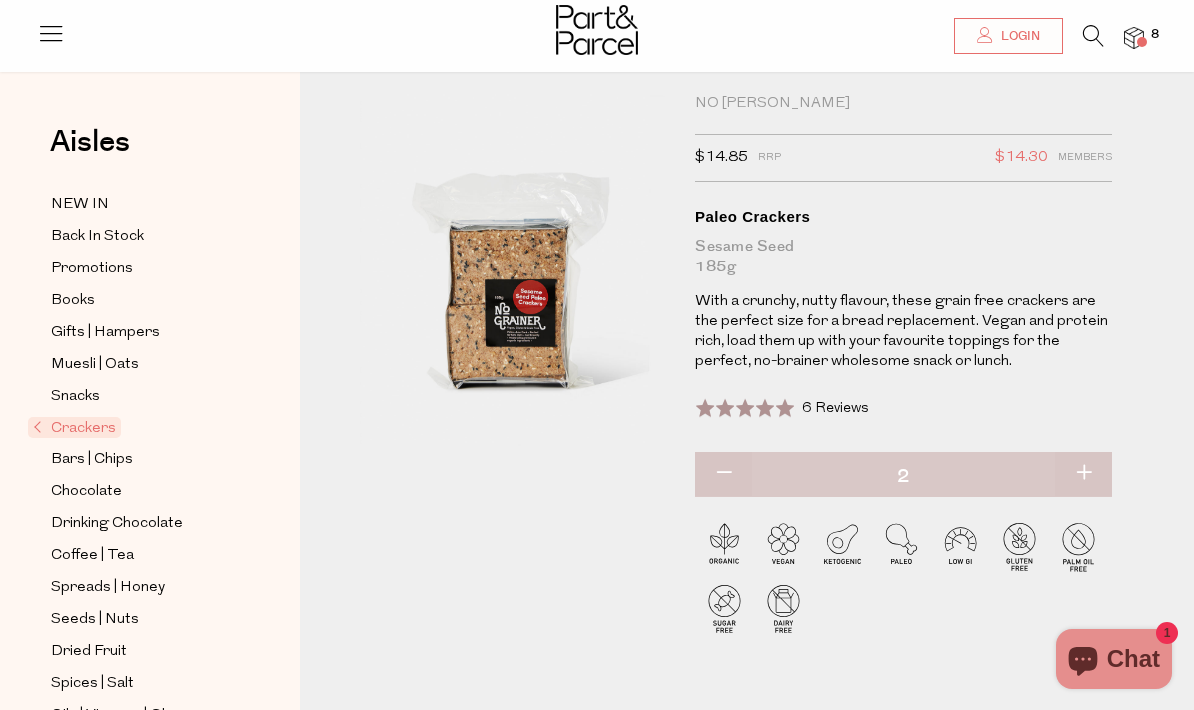 click at bounding box center [1083, 474] 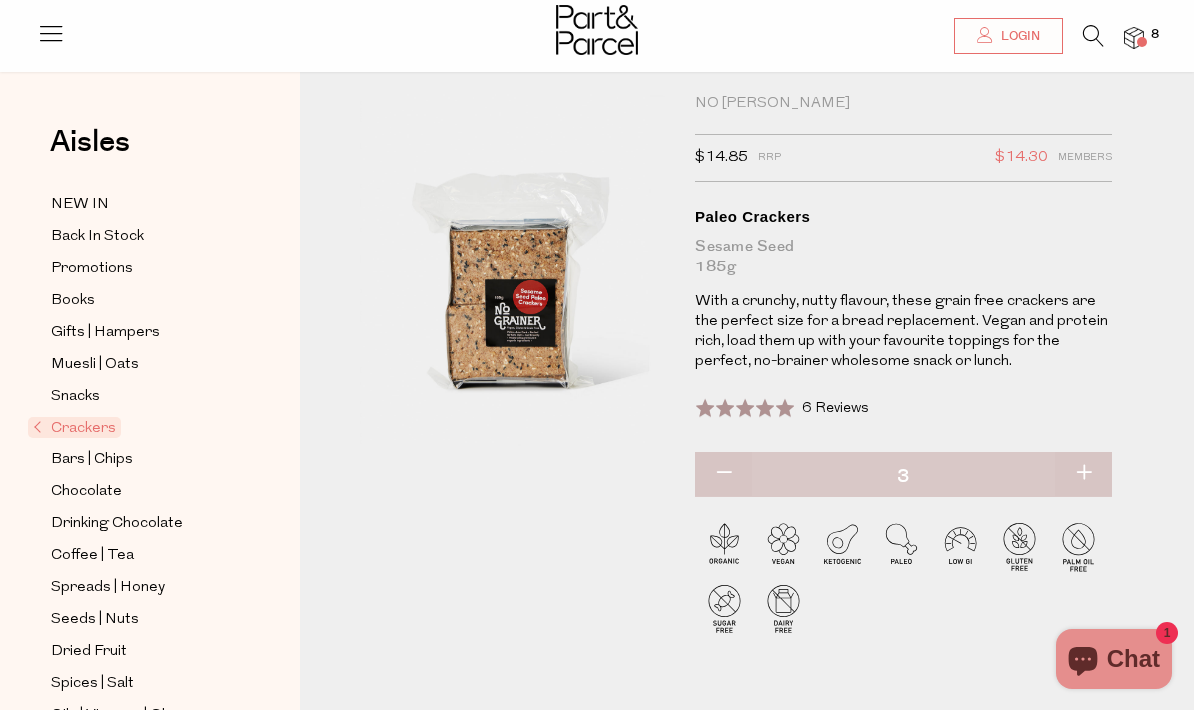 type on "3" 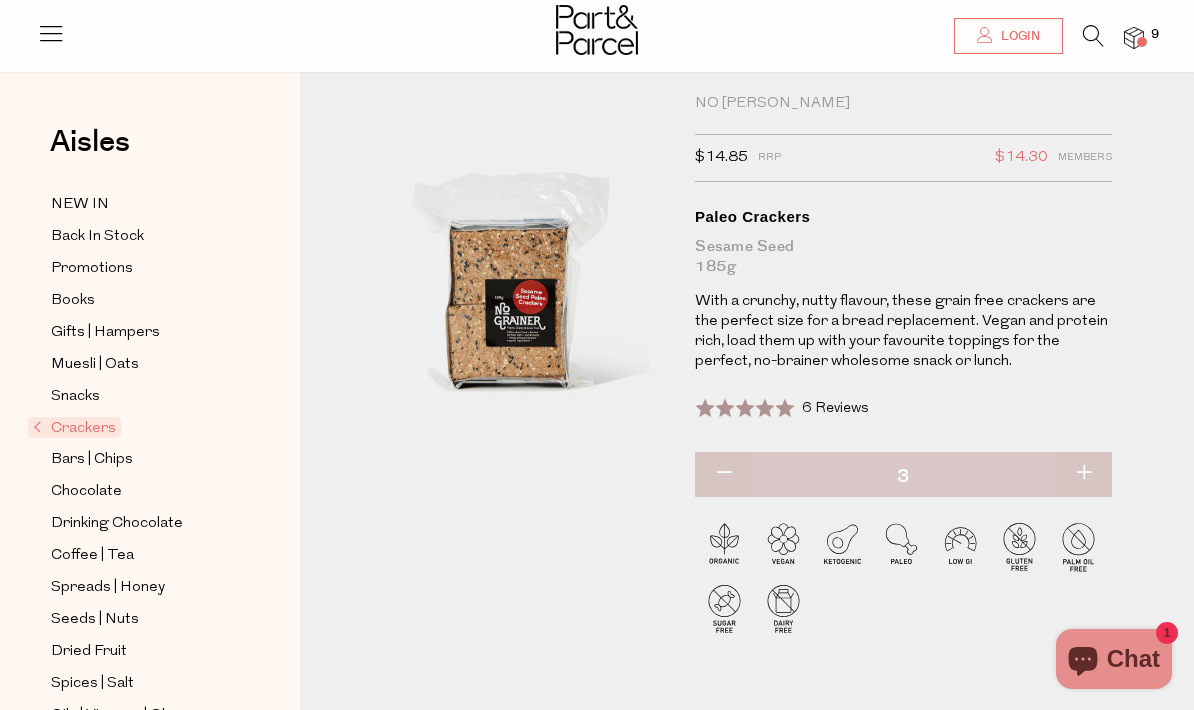 click at bounding box center (1083, 474) 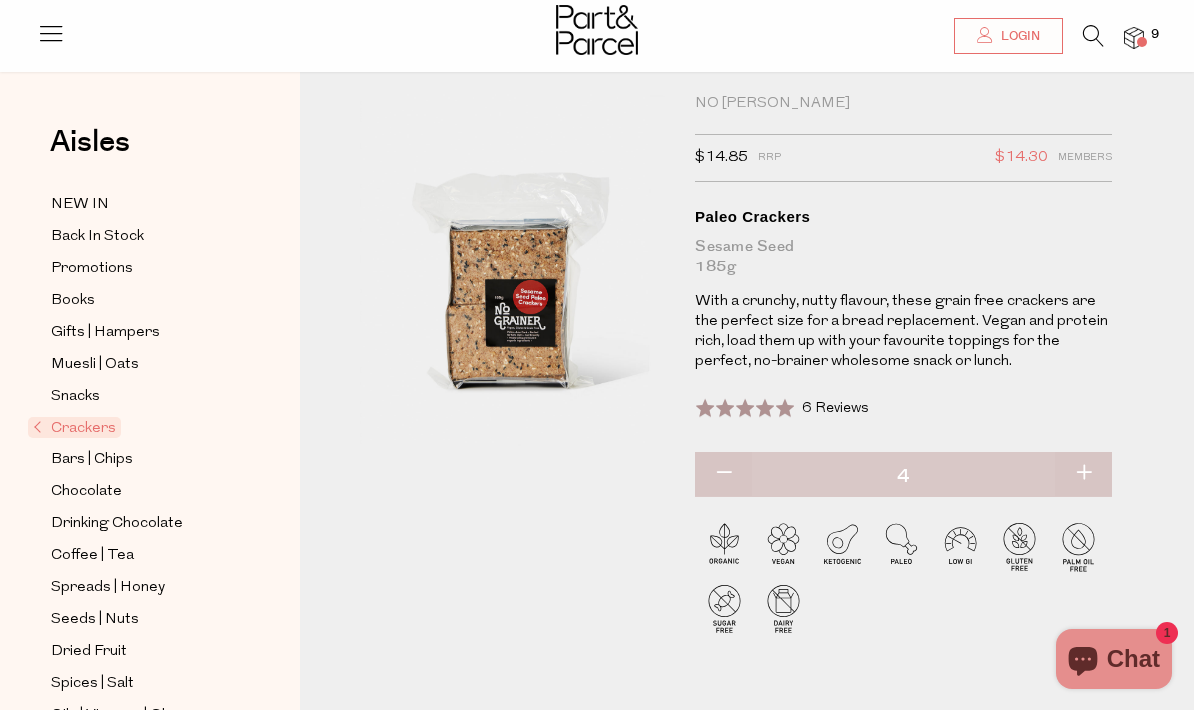 type on "4" 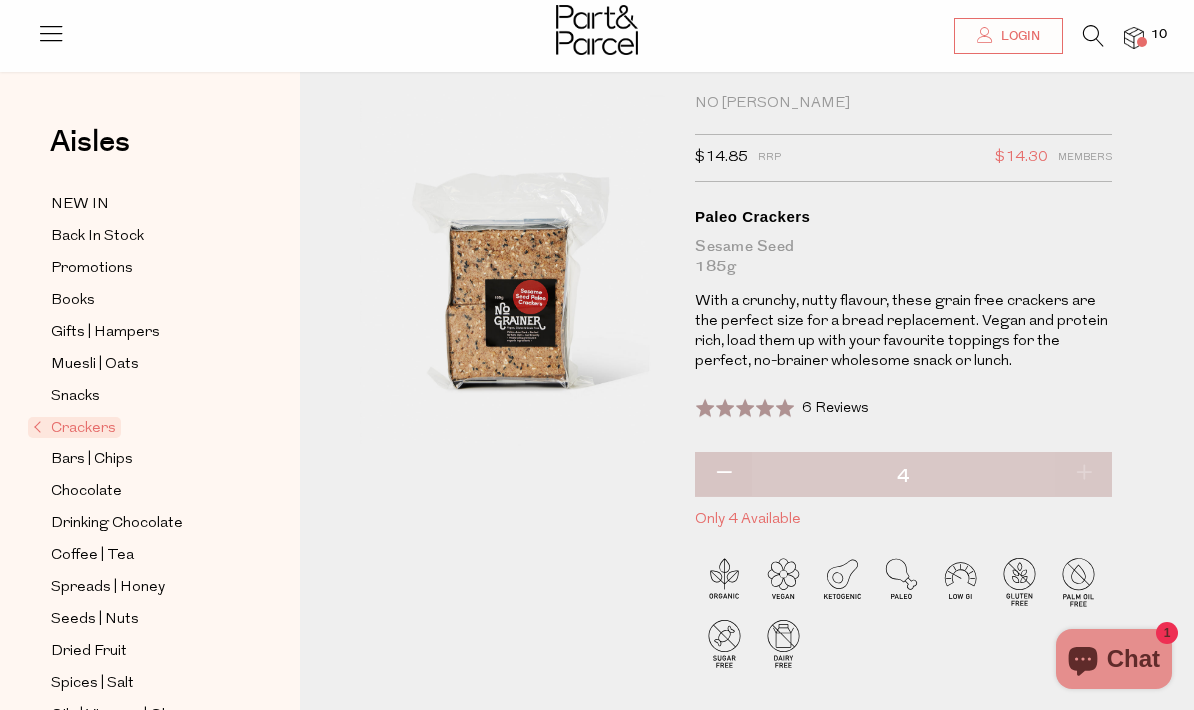 click at bounding box center [1134, 38] 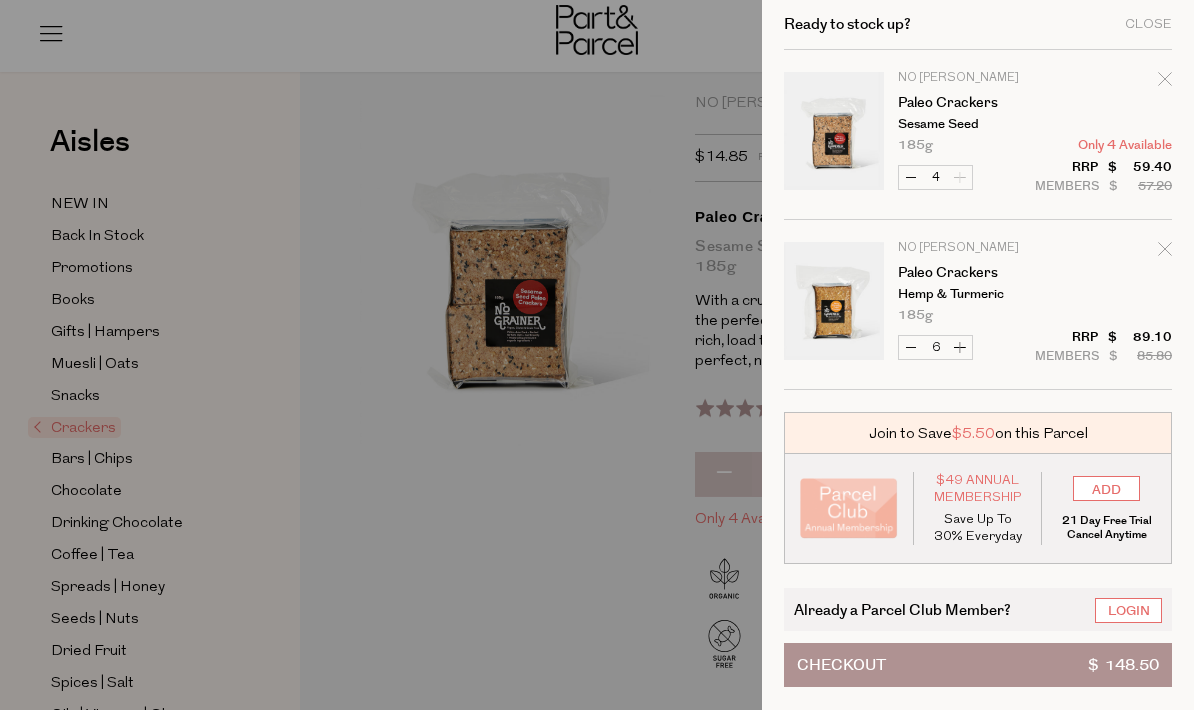 click on "Checkout" at bounding box center (841, 665) 